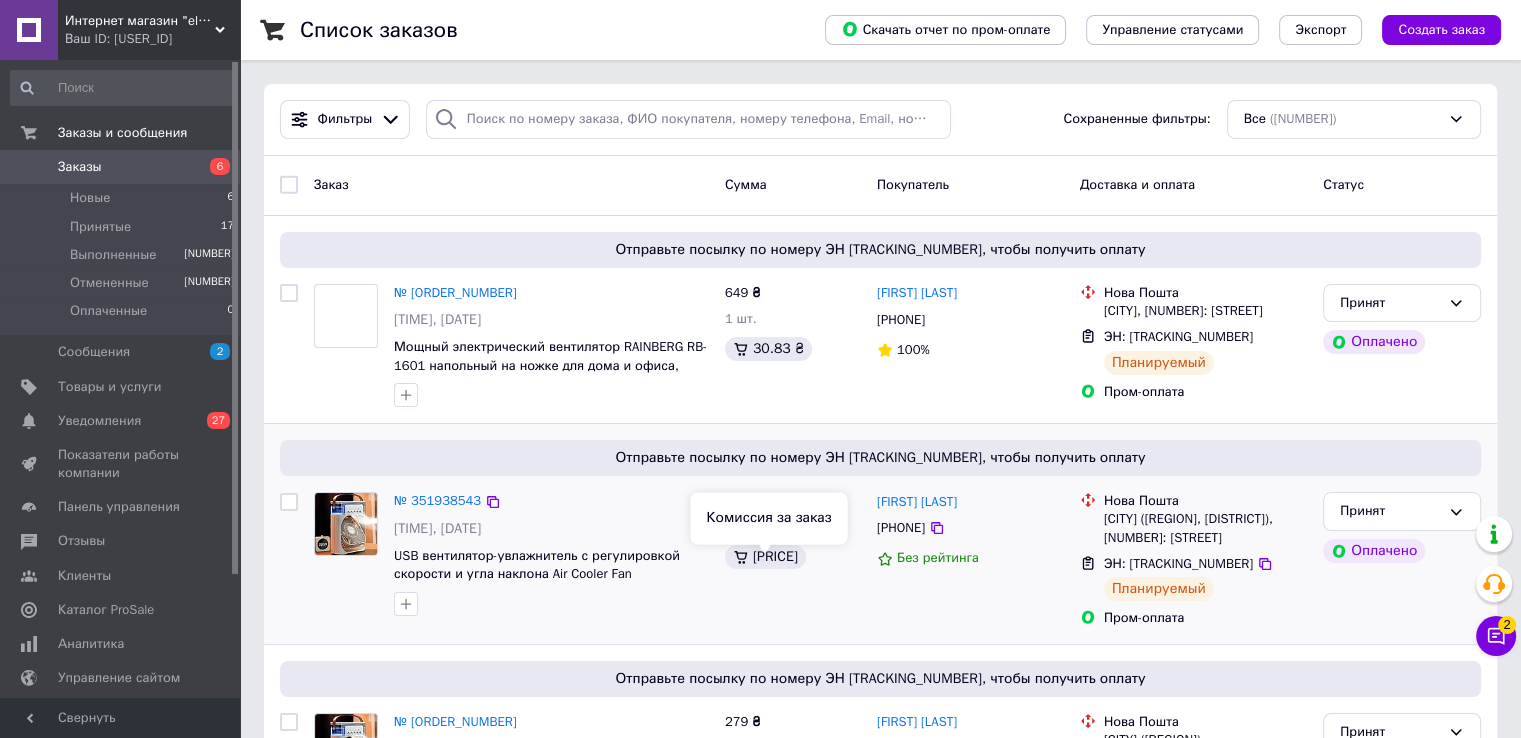 scroll, scrollTop: 0, scrollLeft: 0, axis: both 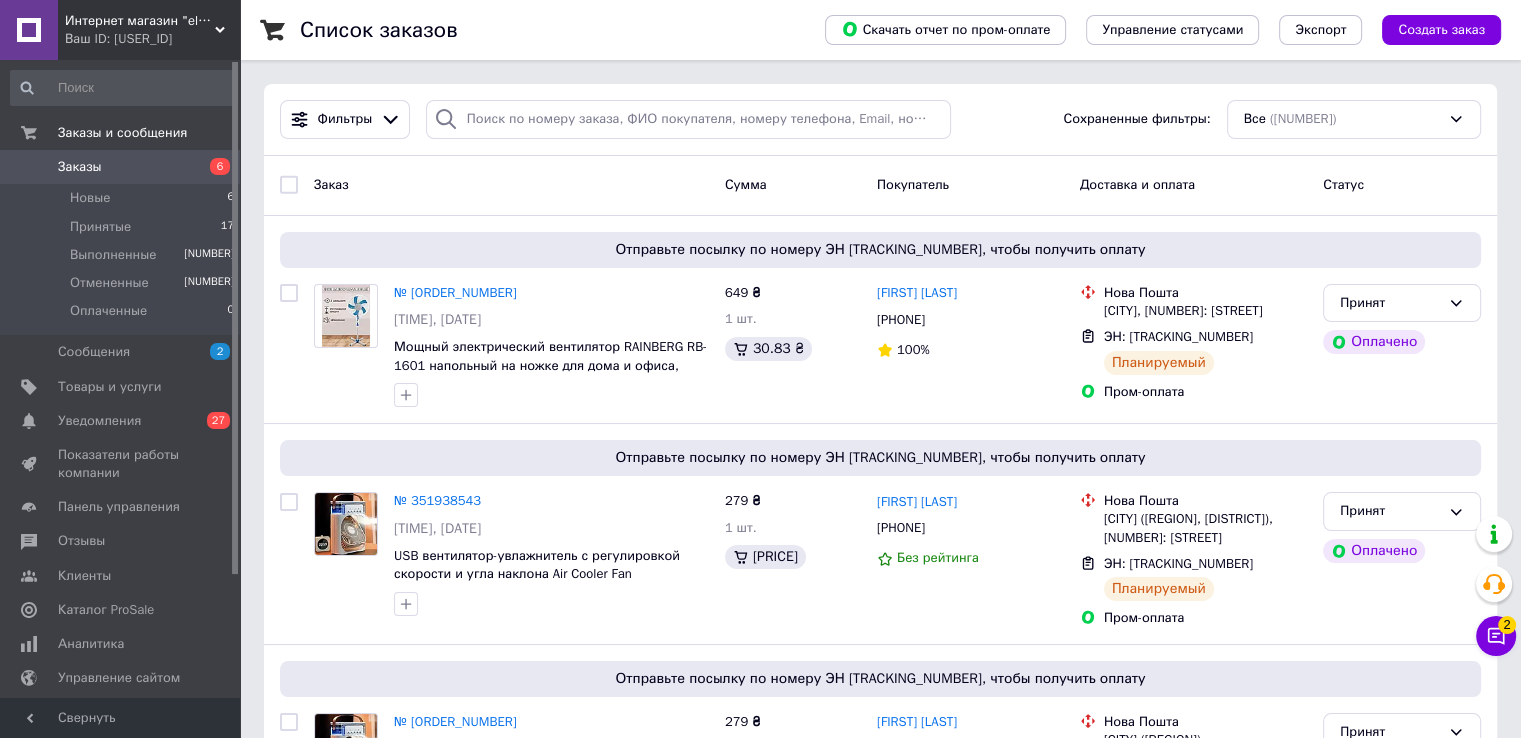 click on "Заказы" at bounding box center [121, 167] 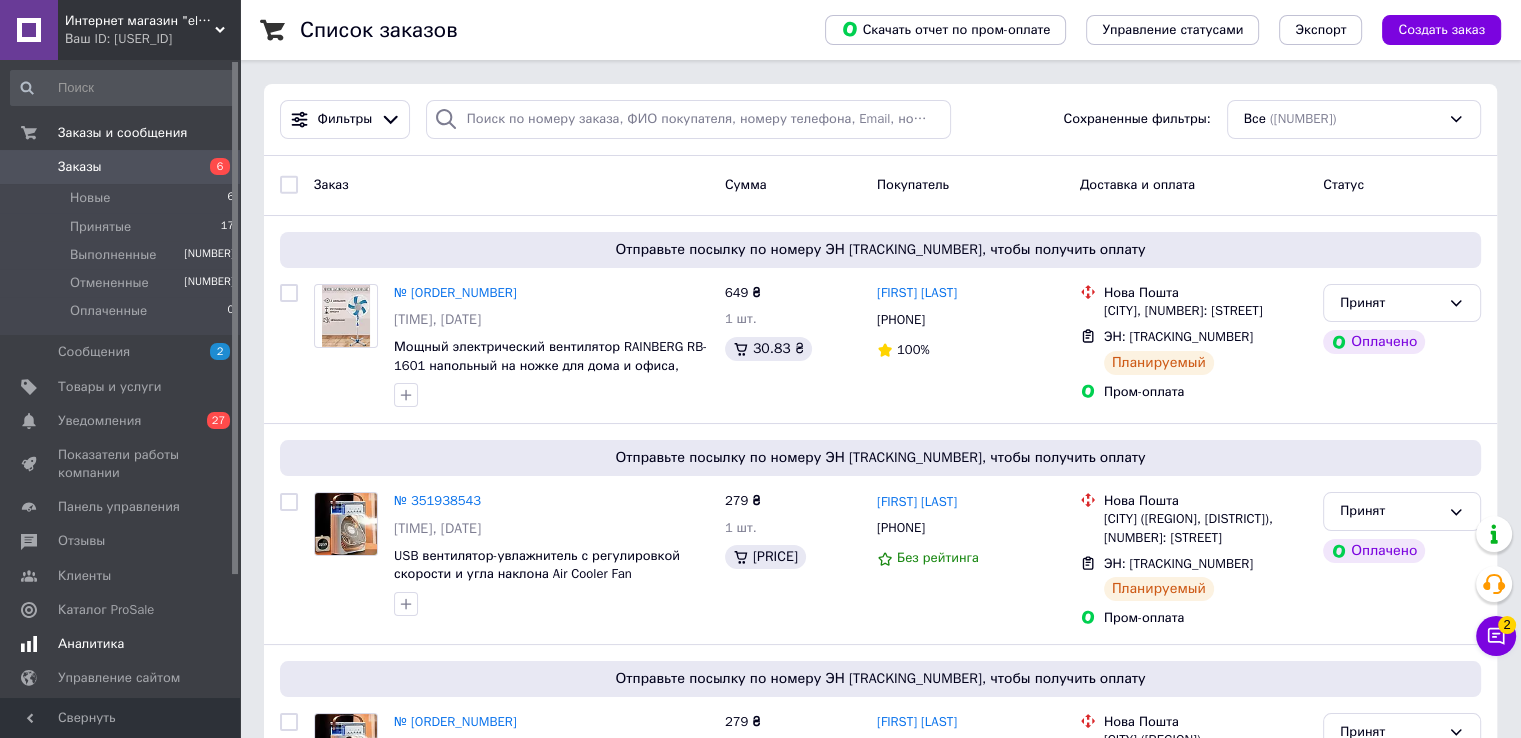 scroll, scrollTop: 152, scrollLeft: 0, axis: vertical 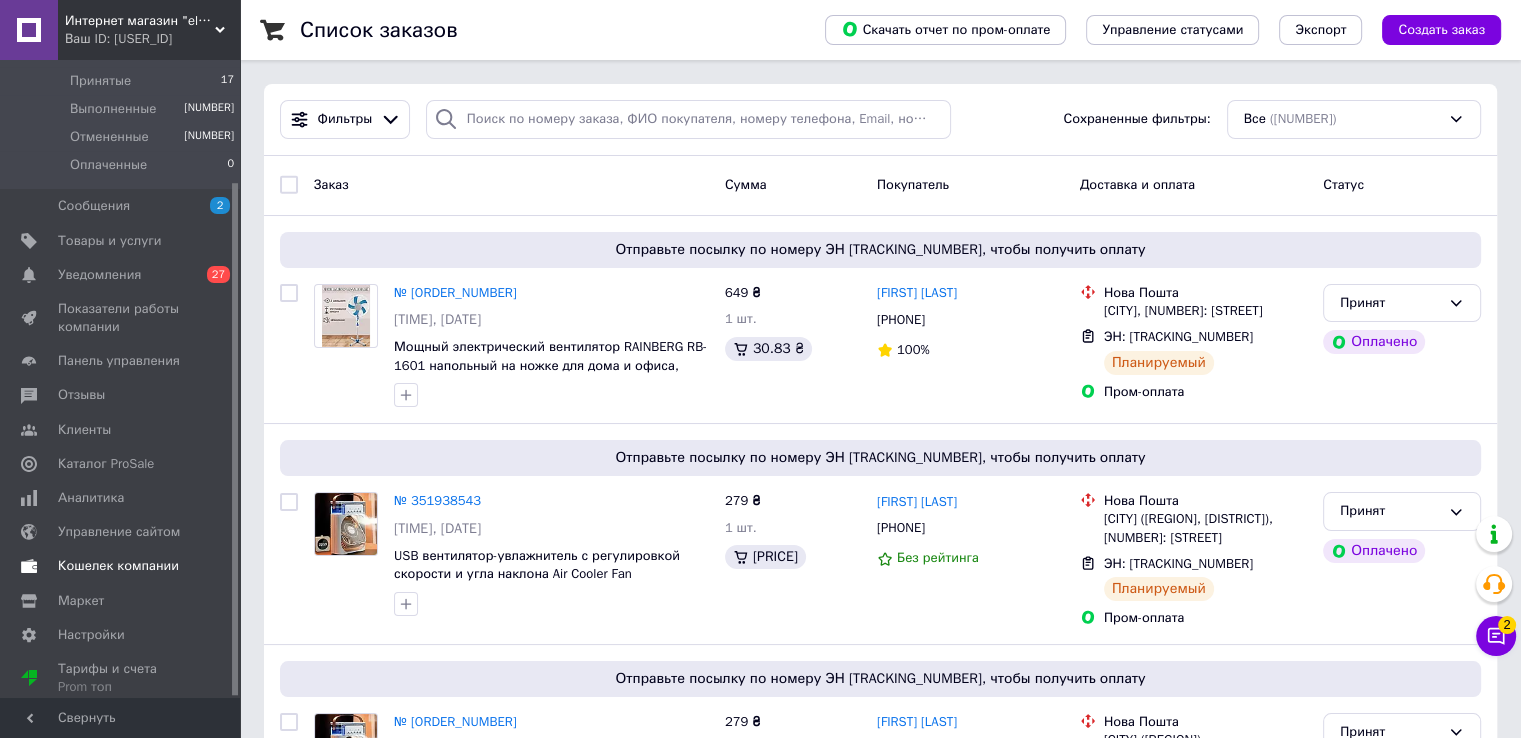 click on "Кошелек компании" at bounding box center (118, 566) 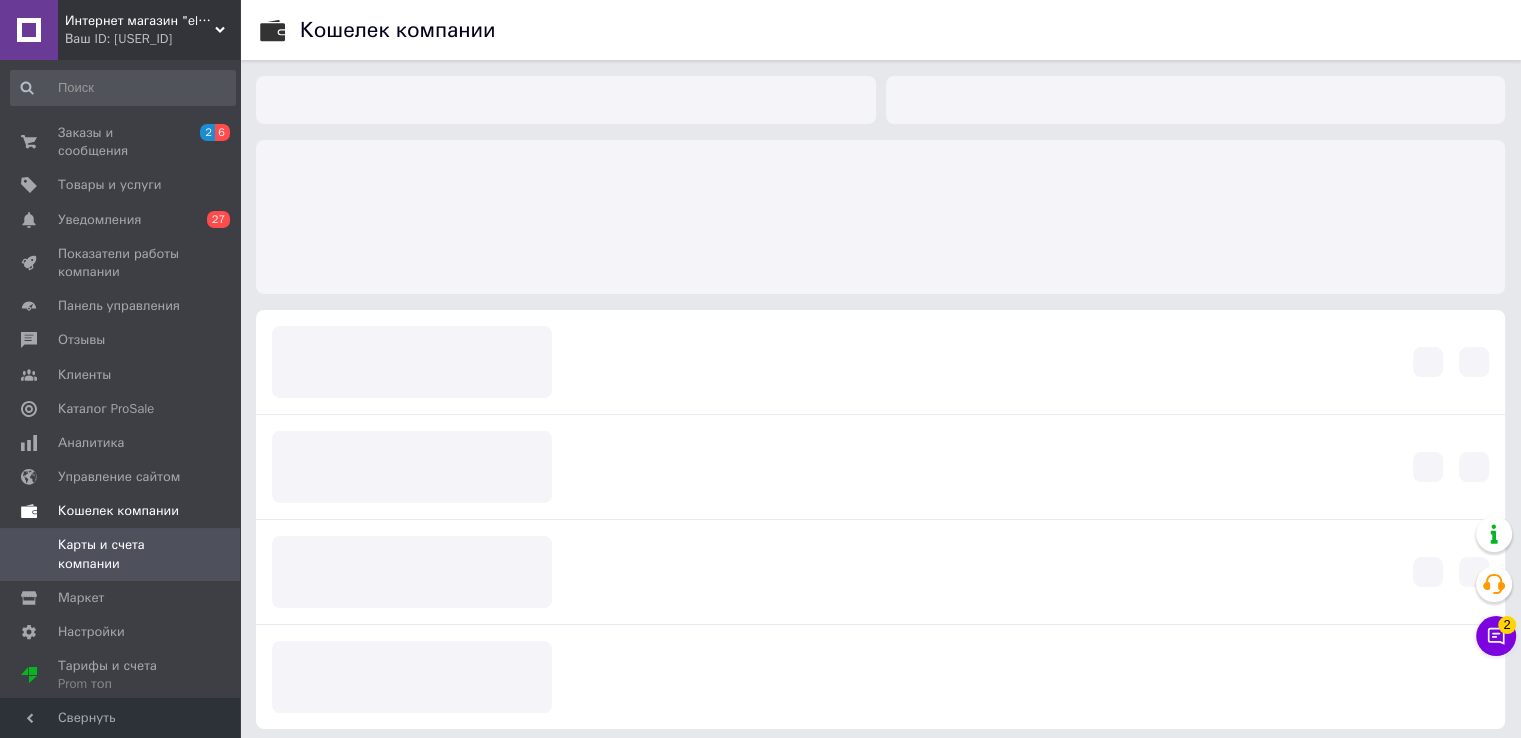 scroll, scrollTop: 0, scrollLeft: 0, axis: both 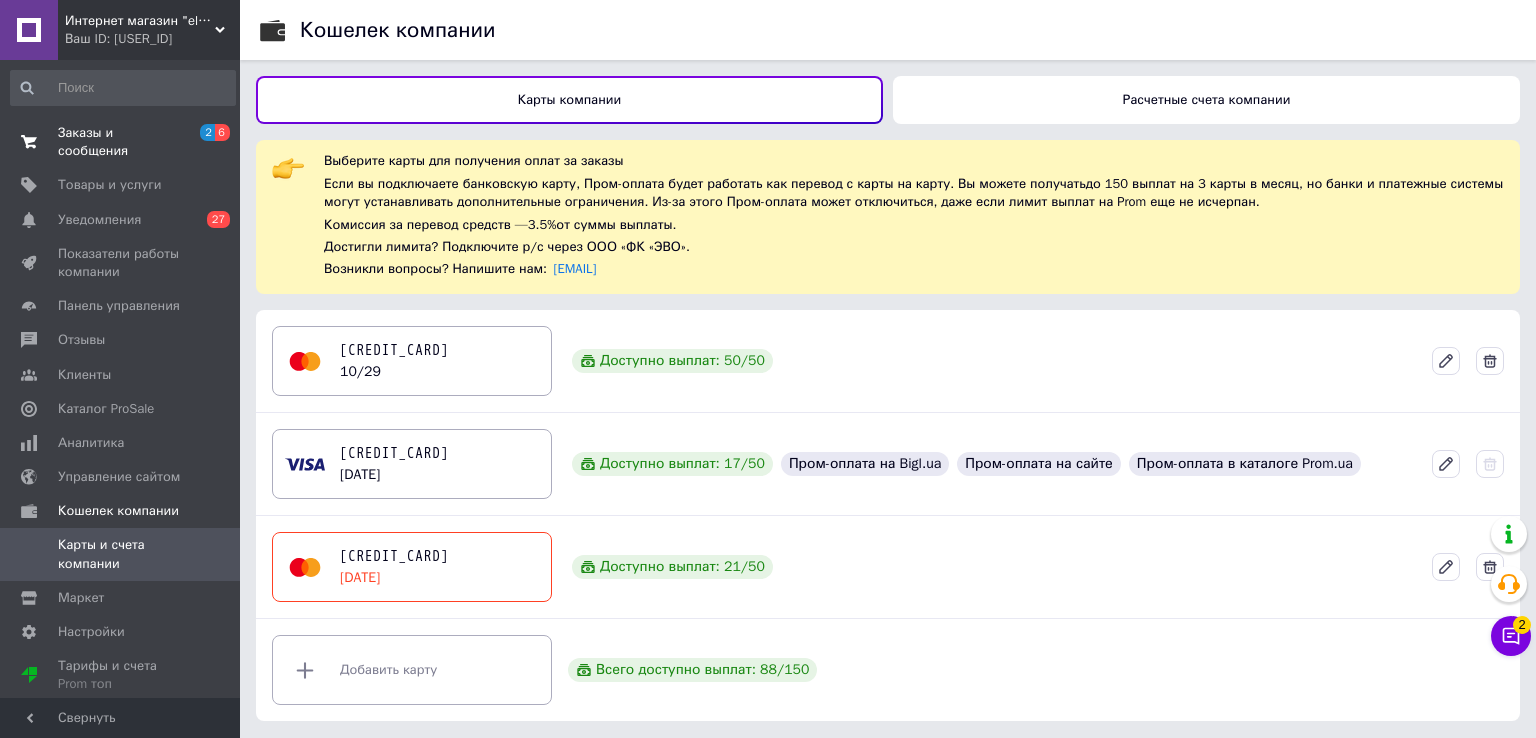 click on "Заказы и сообщения" at bounding box center [121, 142] 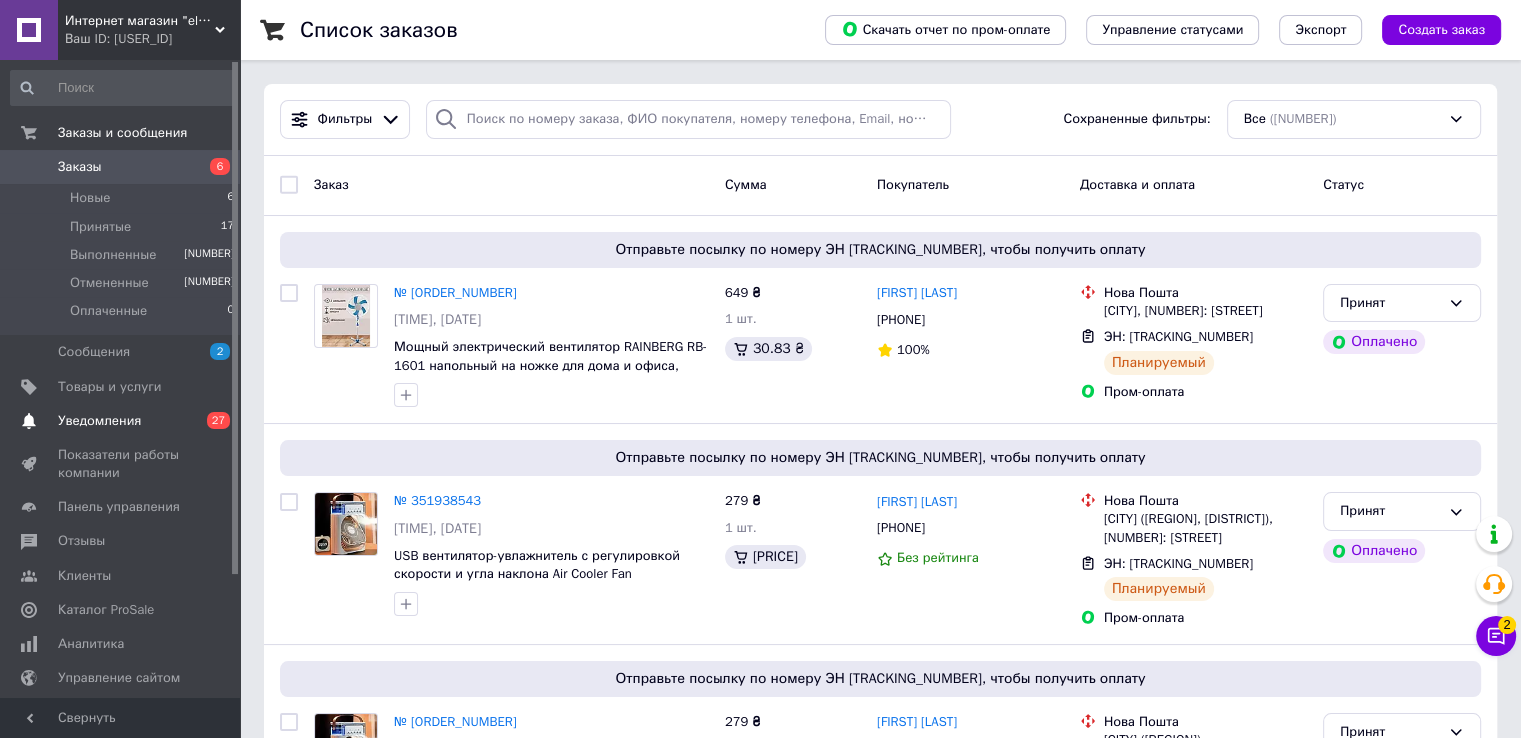 click on "Уведомления" at bounding box center (99, 421) 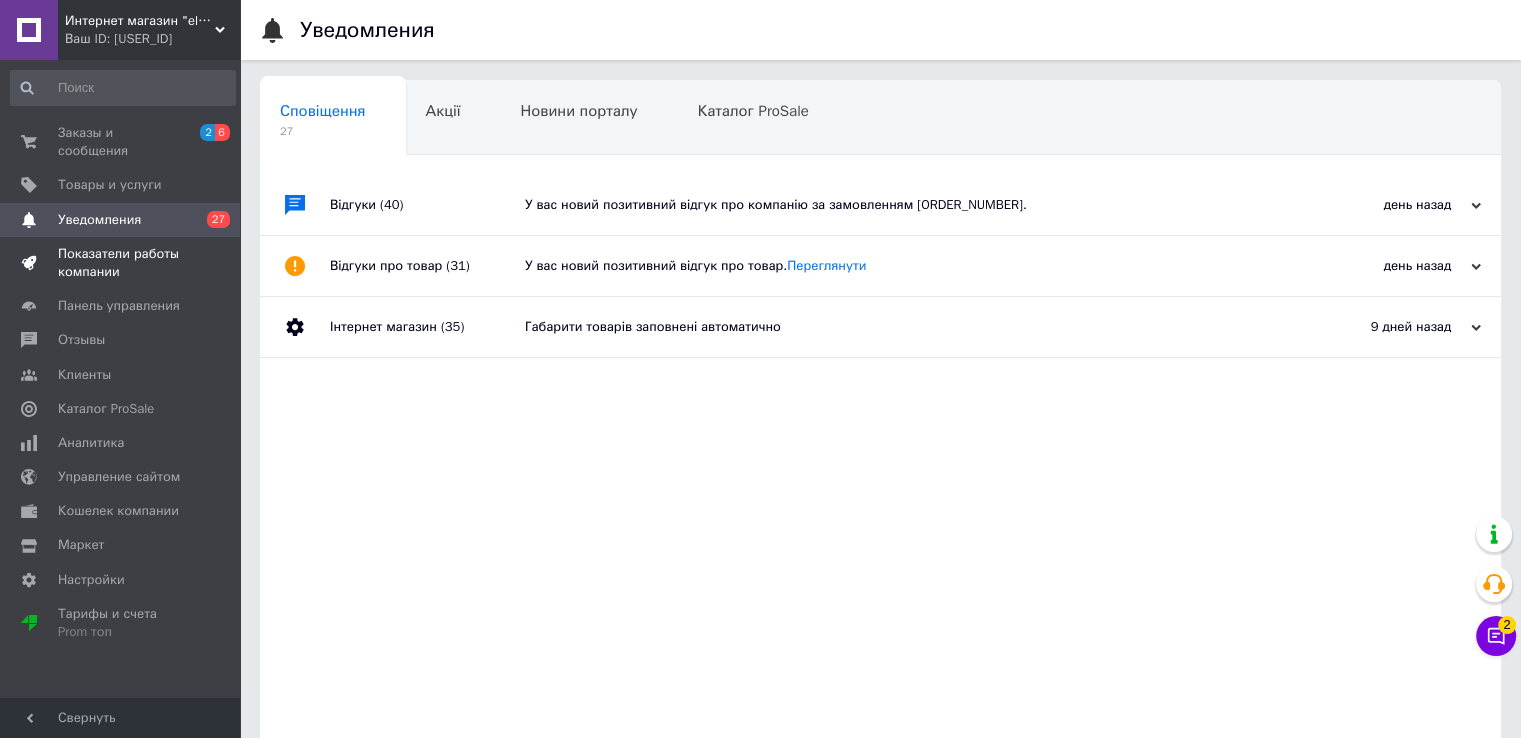 click on "Показатели работы компании" at bounding box center (121, 263) 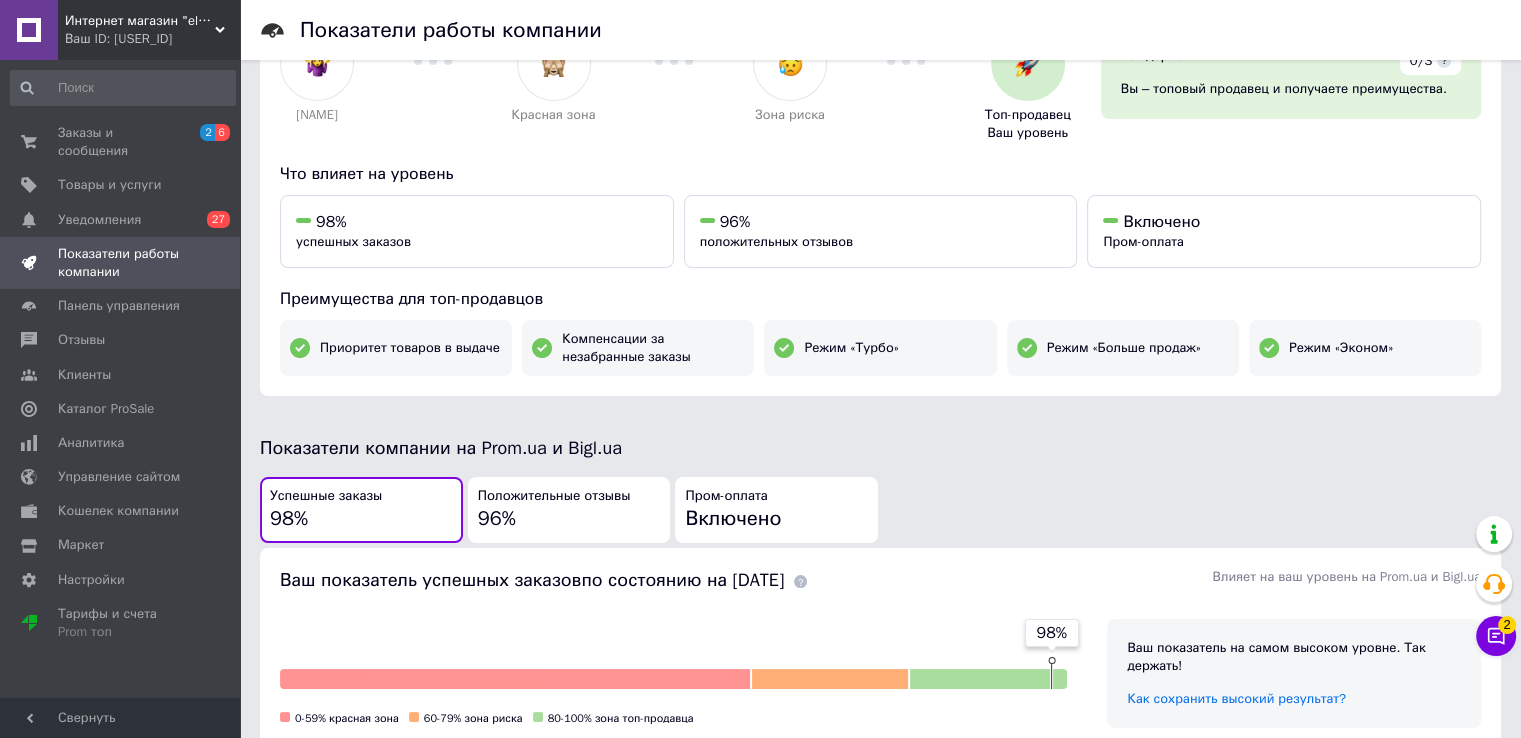 scroll, scrollTop: 0, scrollLeft: 0, axis: both 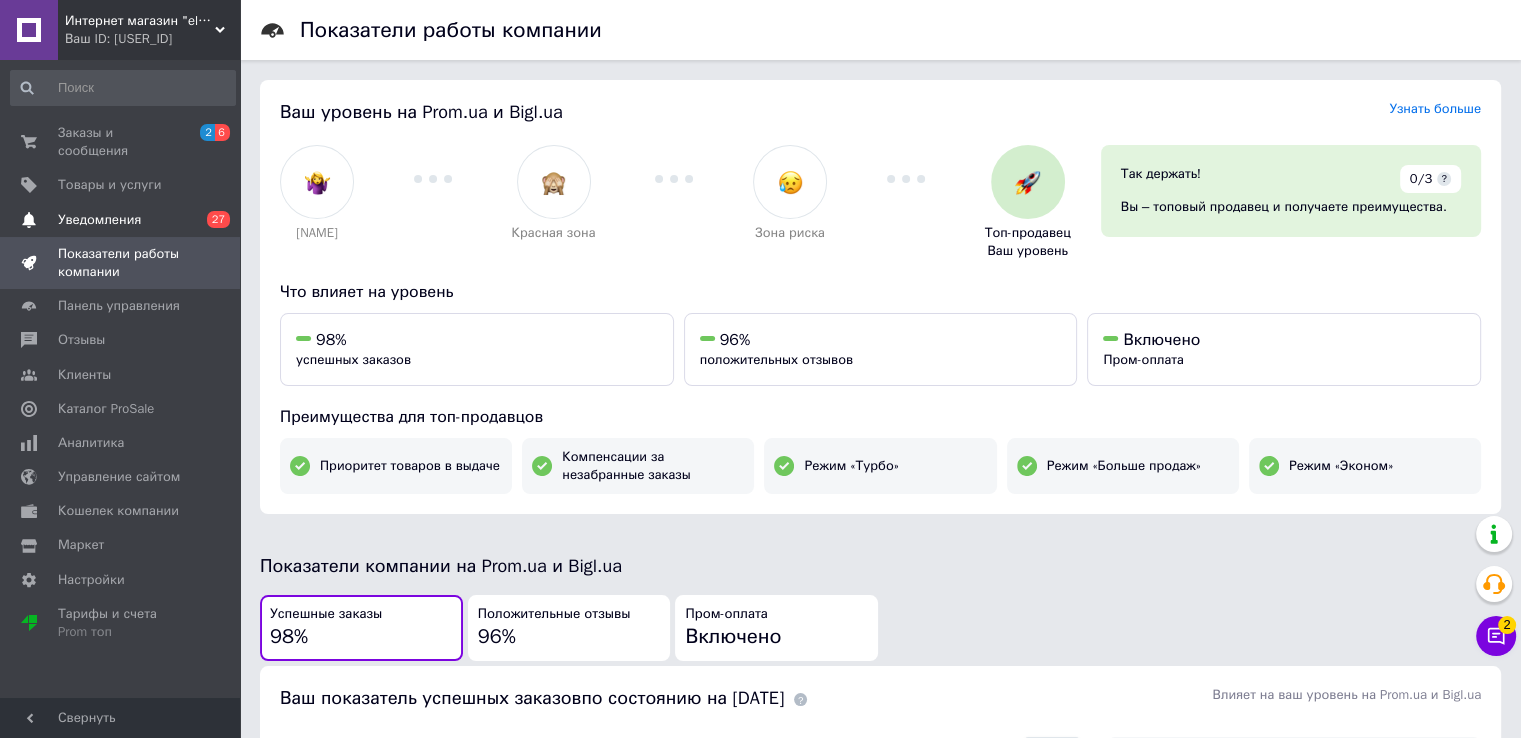 click on "Уведомления" at bounding box center (99, 220) 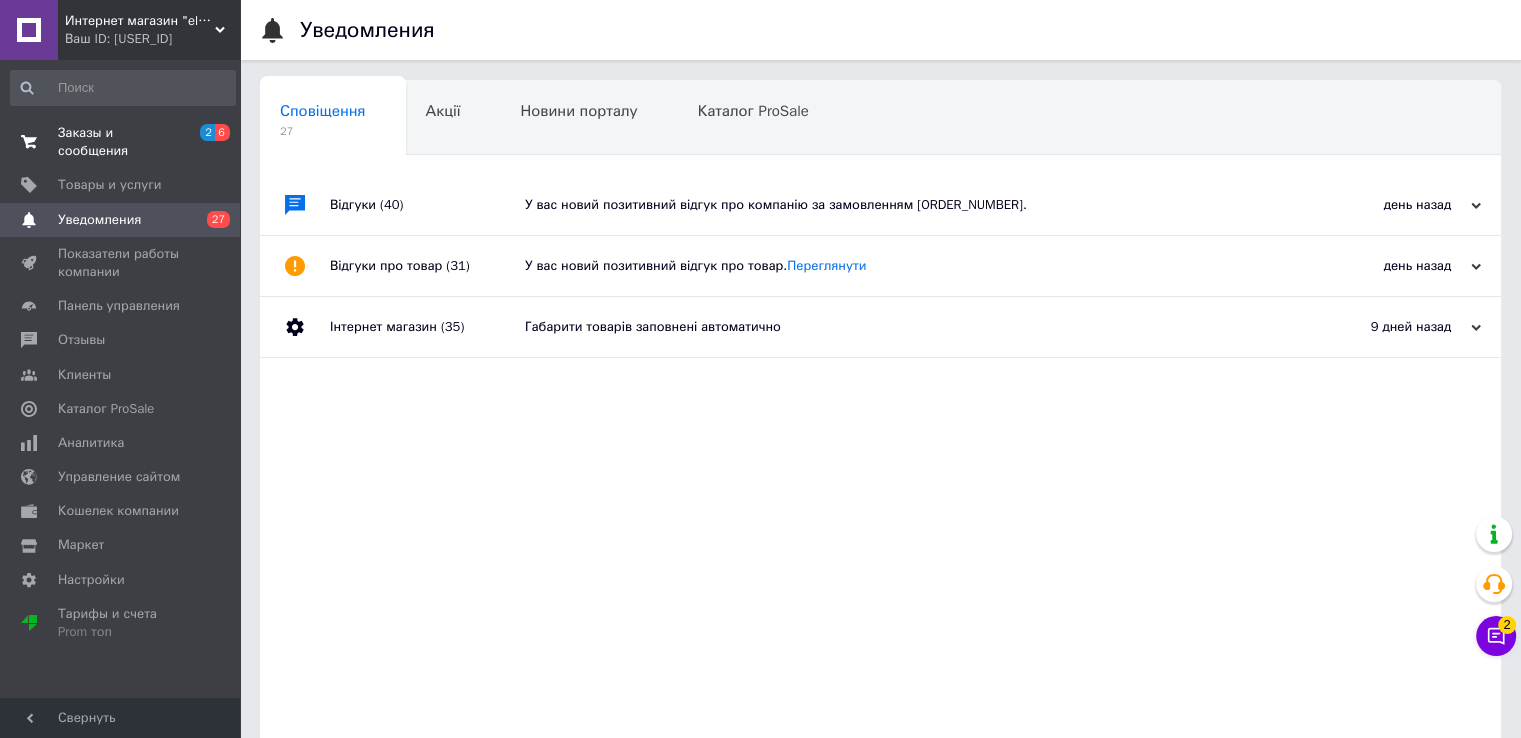 click at bounding box center [29, 142] 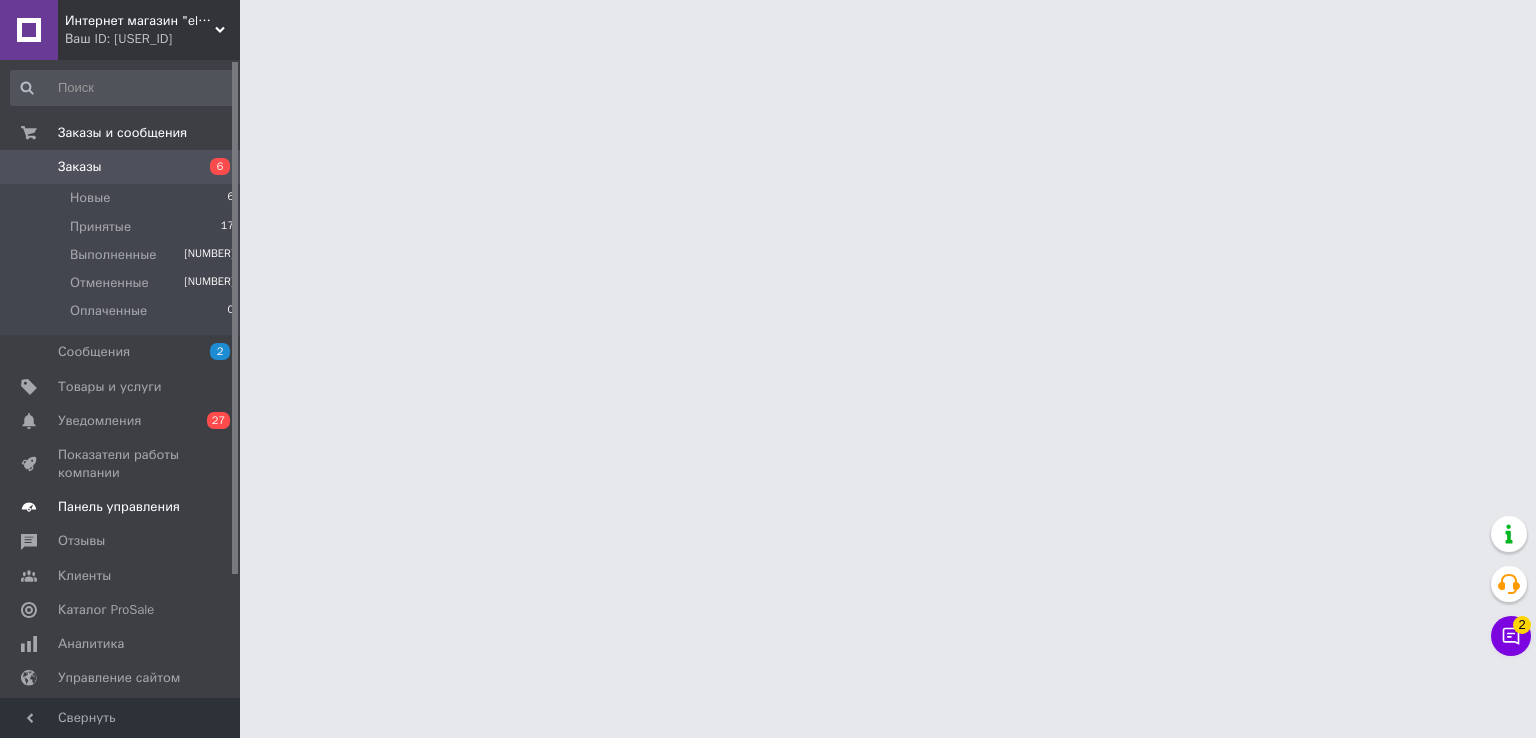 click on "Сообщения" at bounding box center (94, 352) 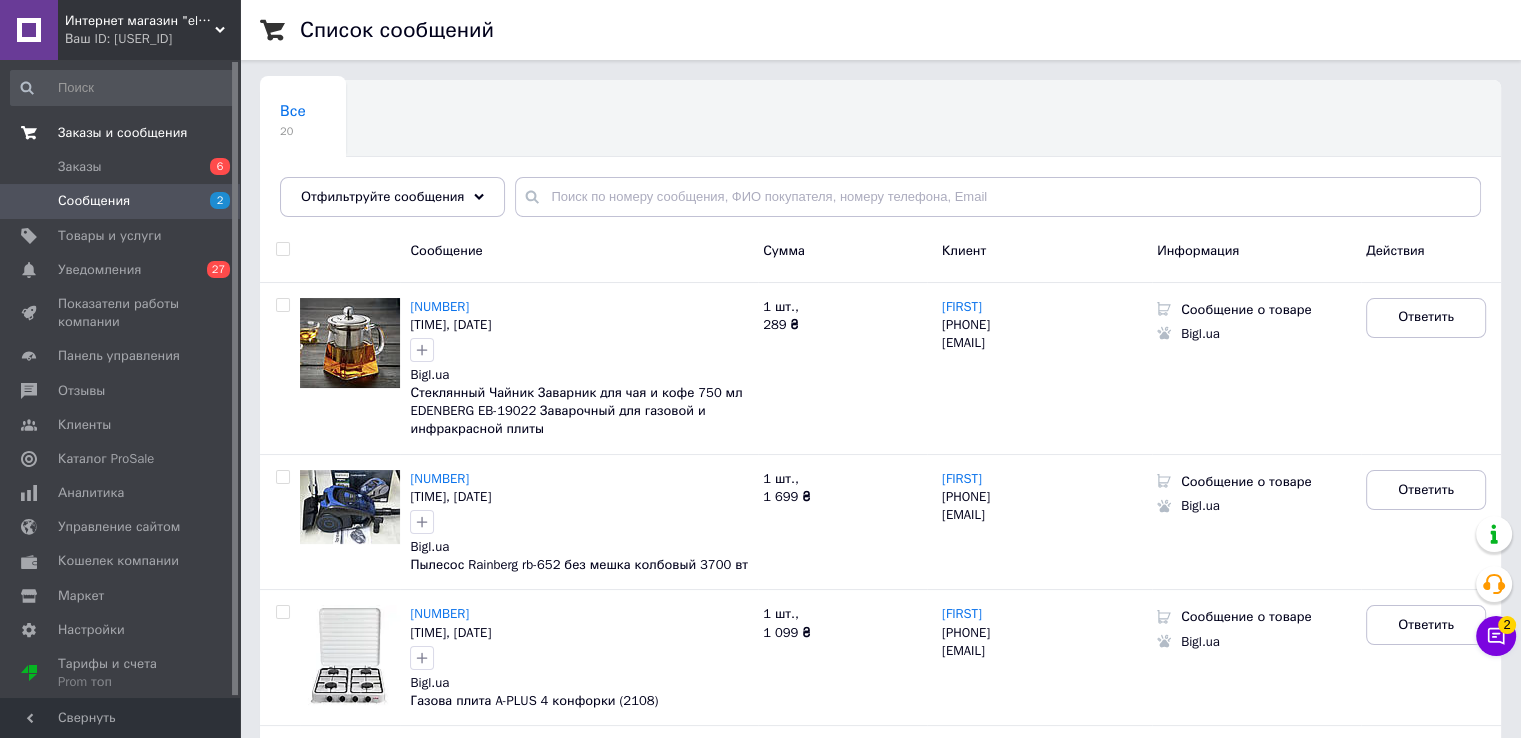 click on "Заказы и сообщения" at bounding box center (122, 133) 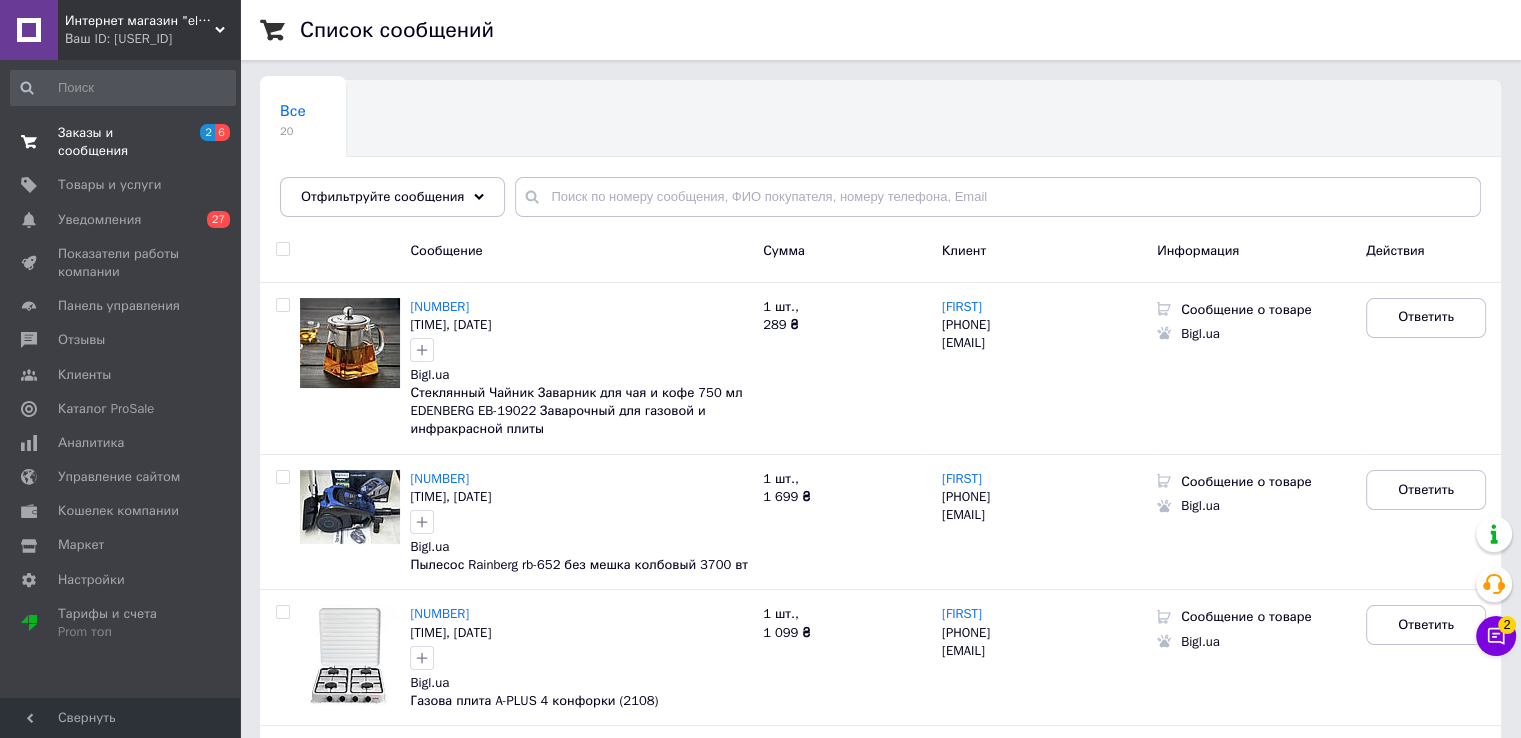 click on "Заказы и сообщения" at bounding box center [121, 142] 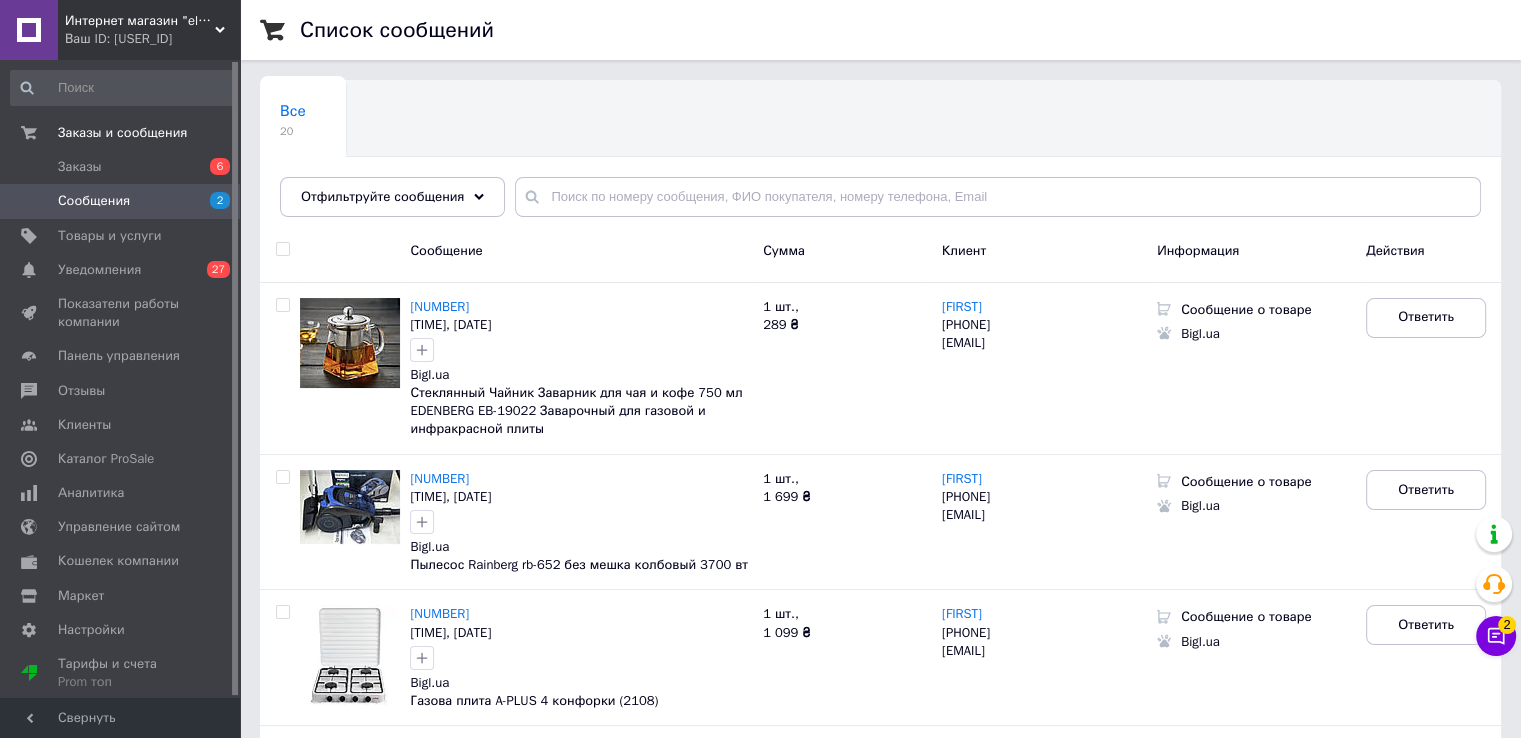 click on "Сообщения" at bounding box center (94, 201) 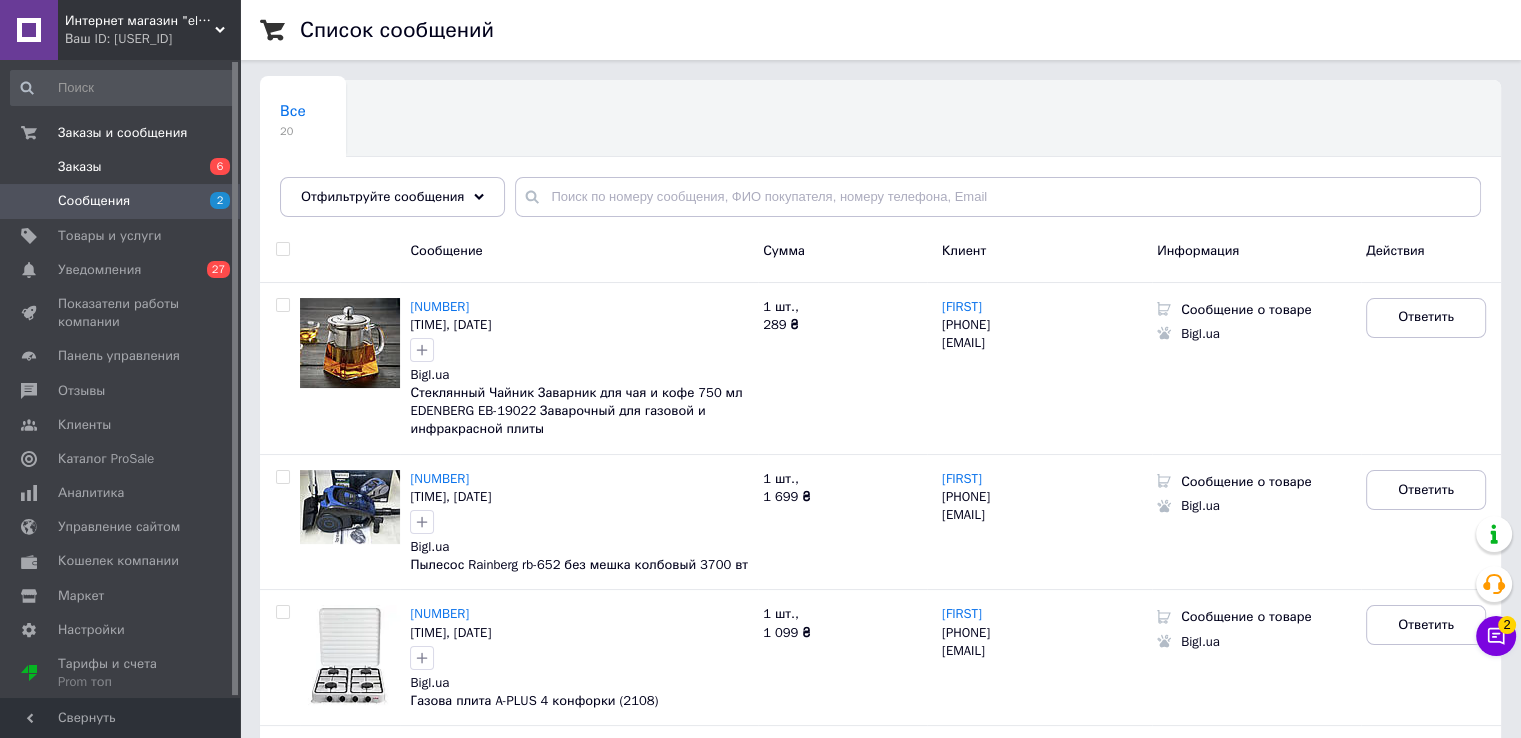 click on "Заказы" at bounding box center (121, 167) 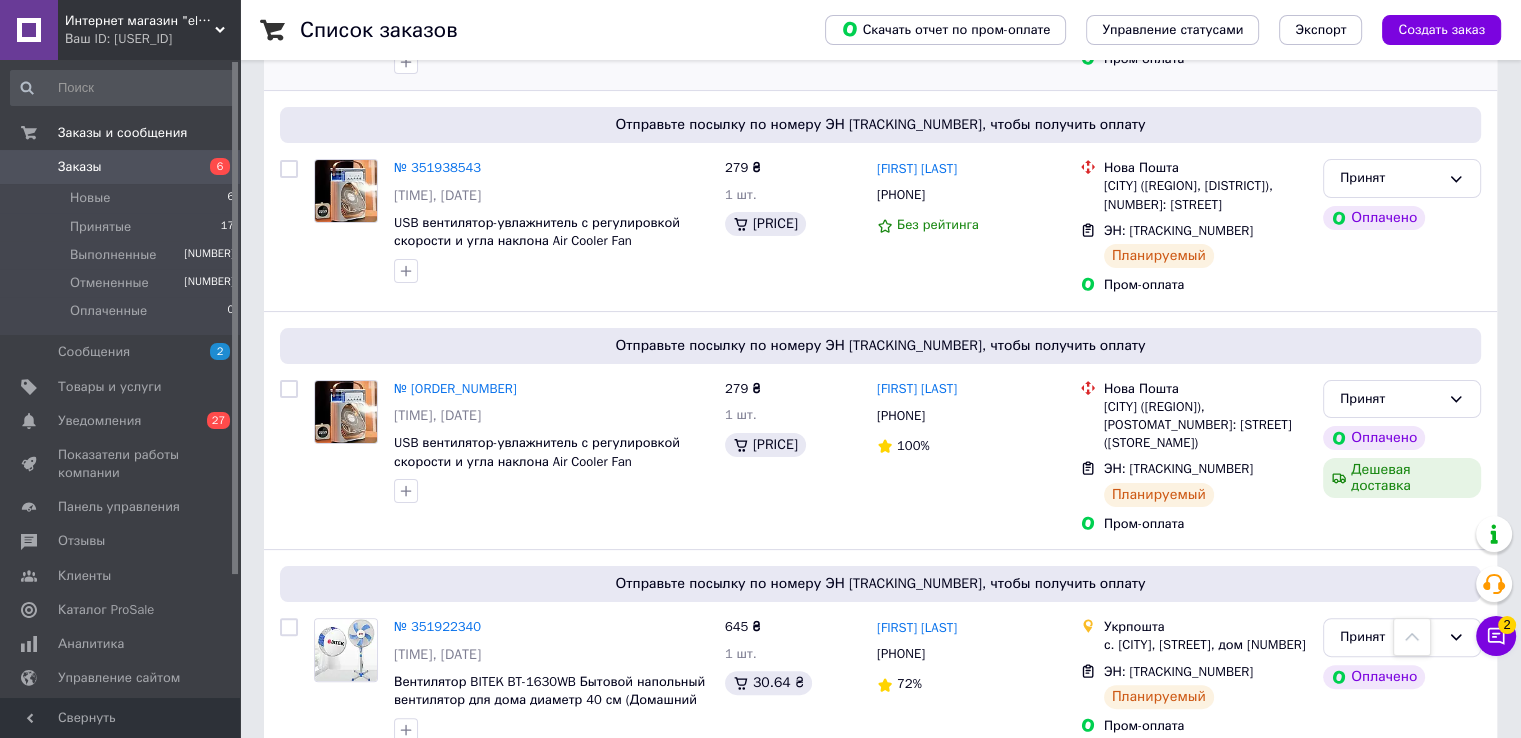 scroll, scrollTop: 0, scrollLeft: 0, axis: both 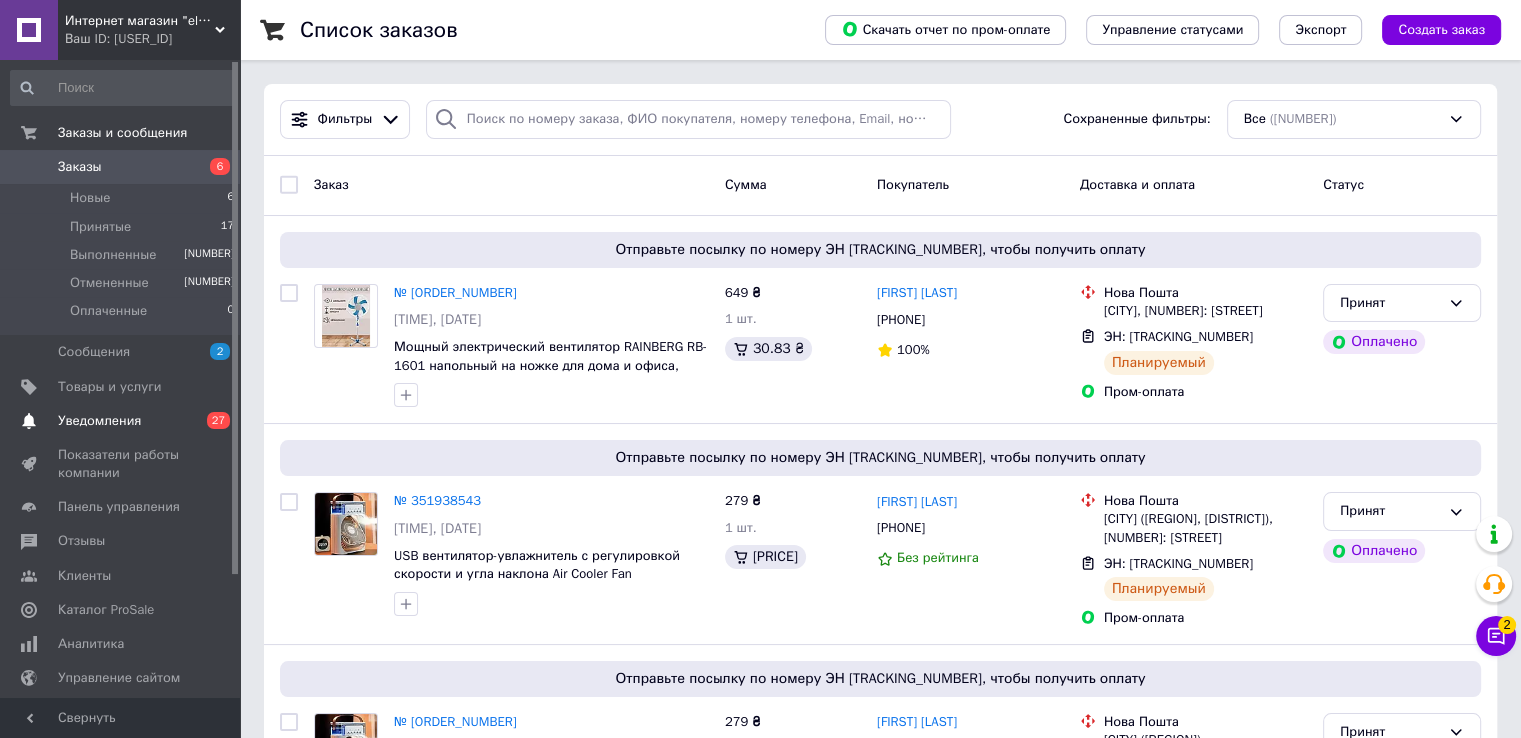 click on "Уведомления" at bounding box center [99, 421] 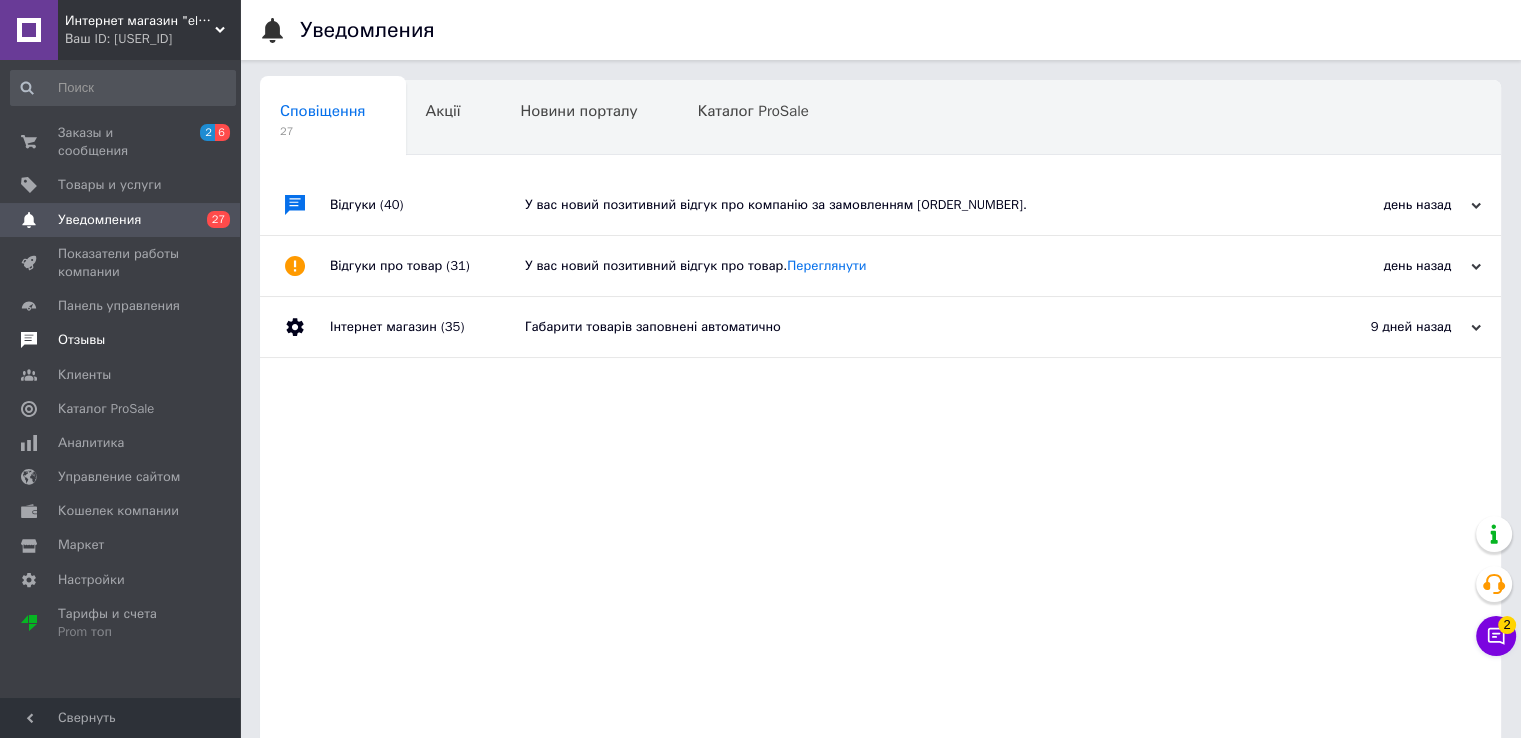 click on "Отзывы" at bounding box center (121, 340) 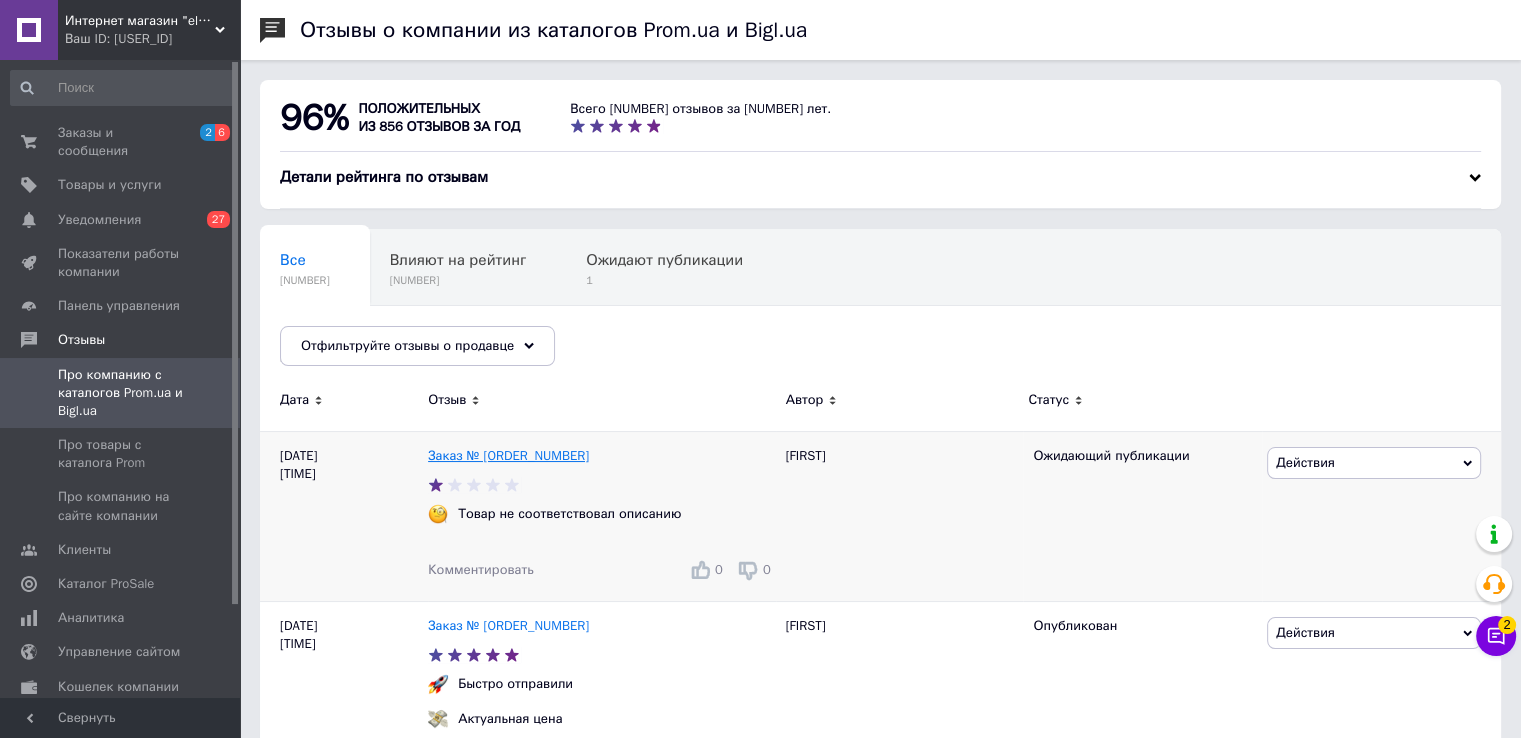 click on "Заказ № [ORDER_NUMBER]" at bounding box center (508, 455) 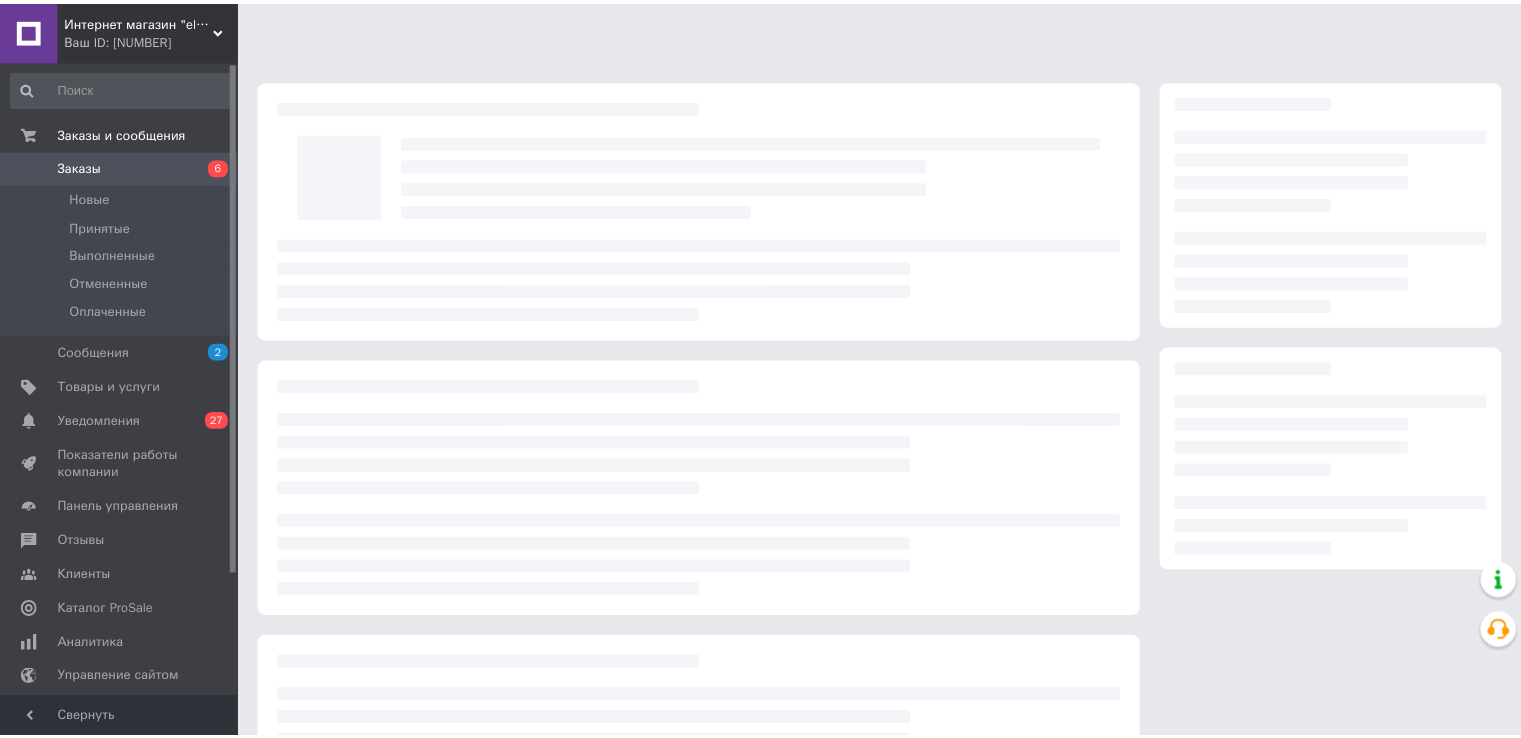 scroll, scrollTop: 0, scrollLeft: 0, axis: both 